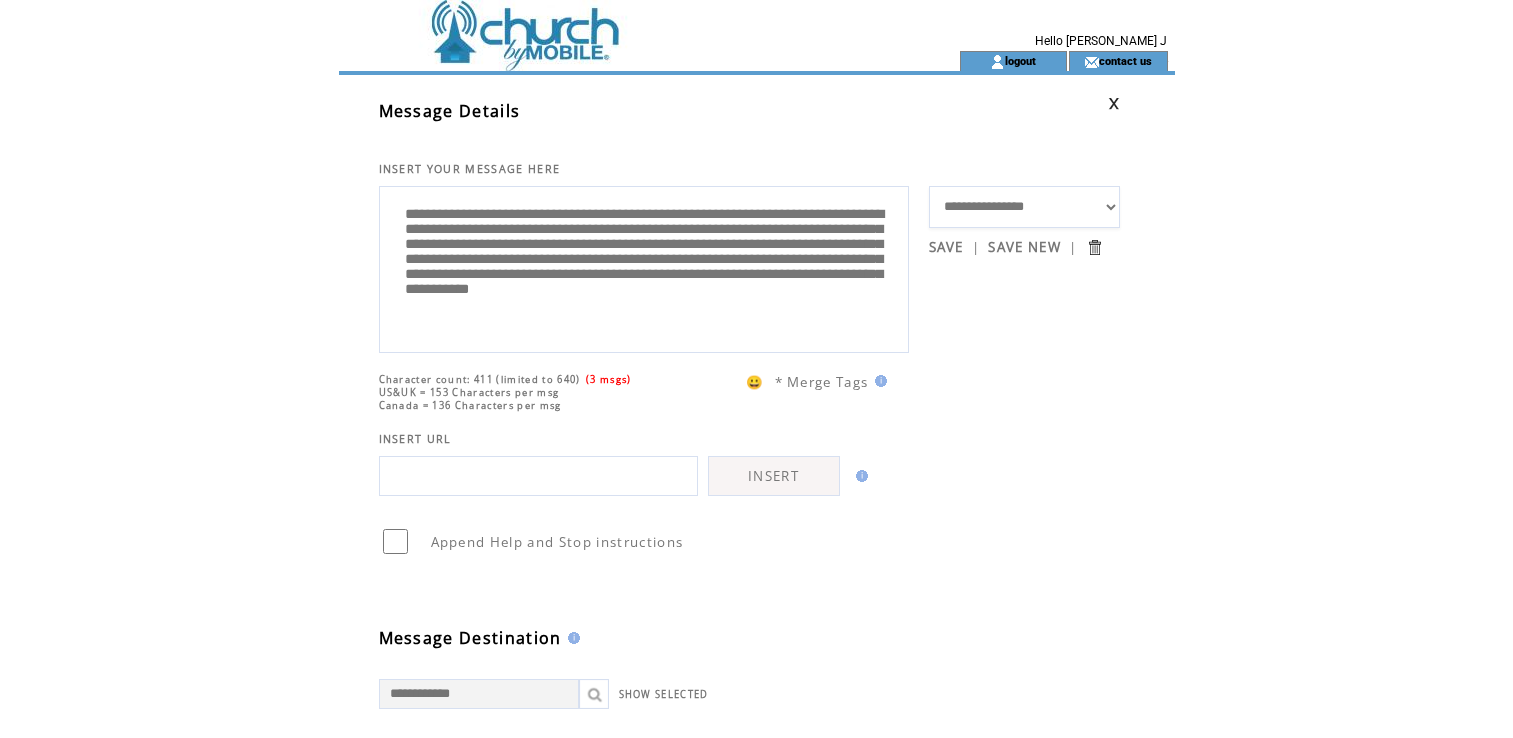 scroll, scrollTop: 313, scrollLeft: 0, axis: vertical 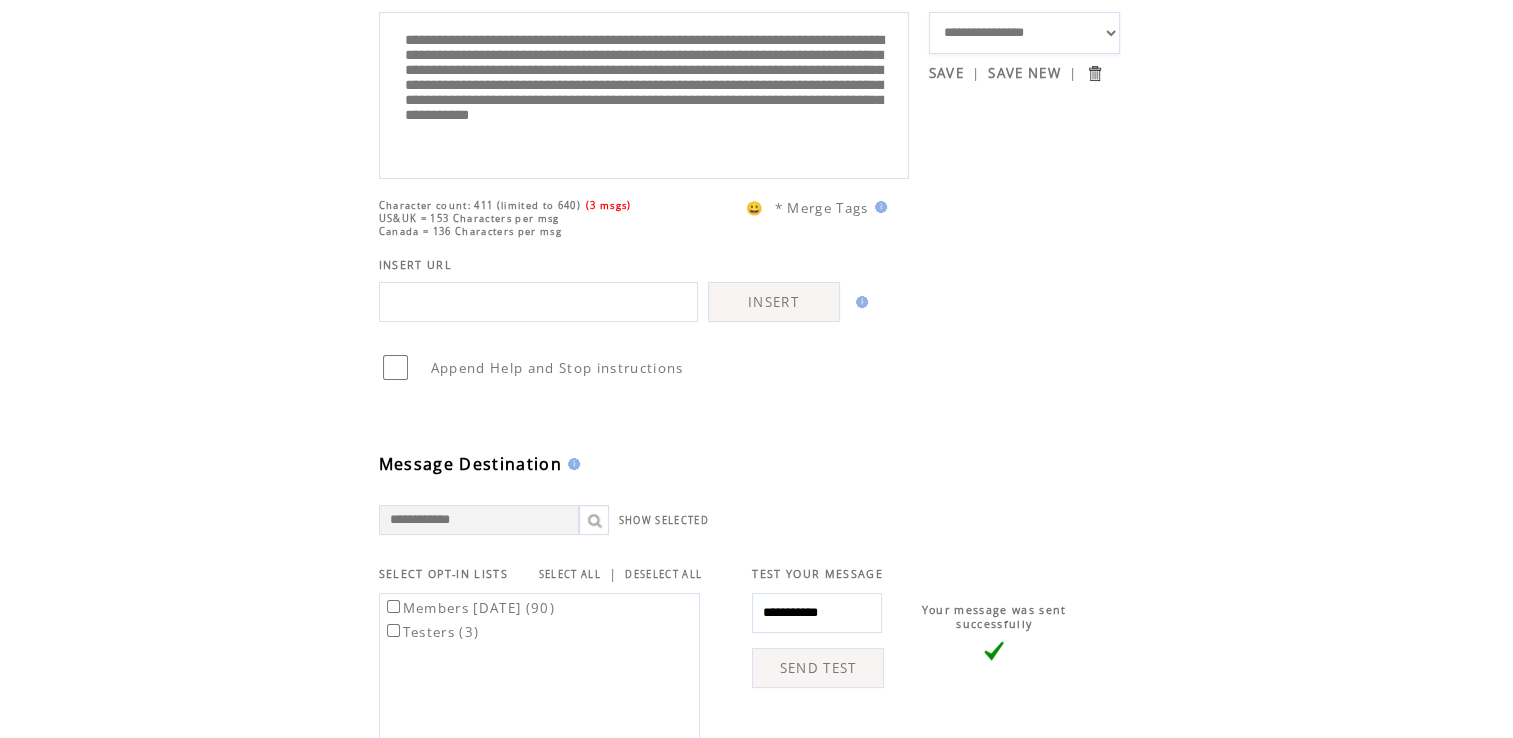 click on "**********" 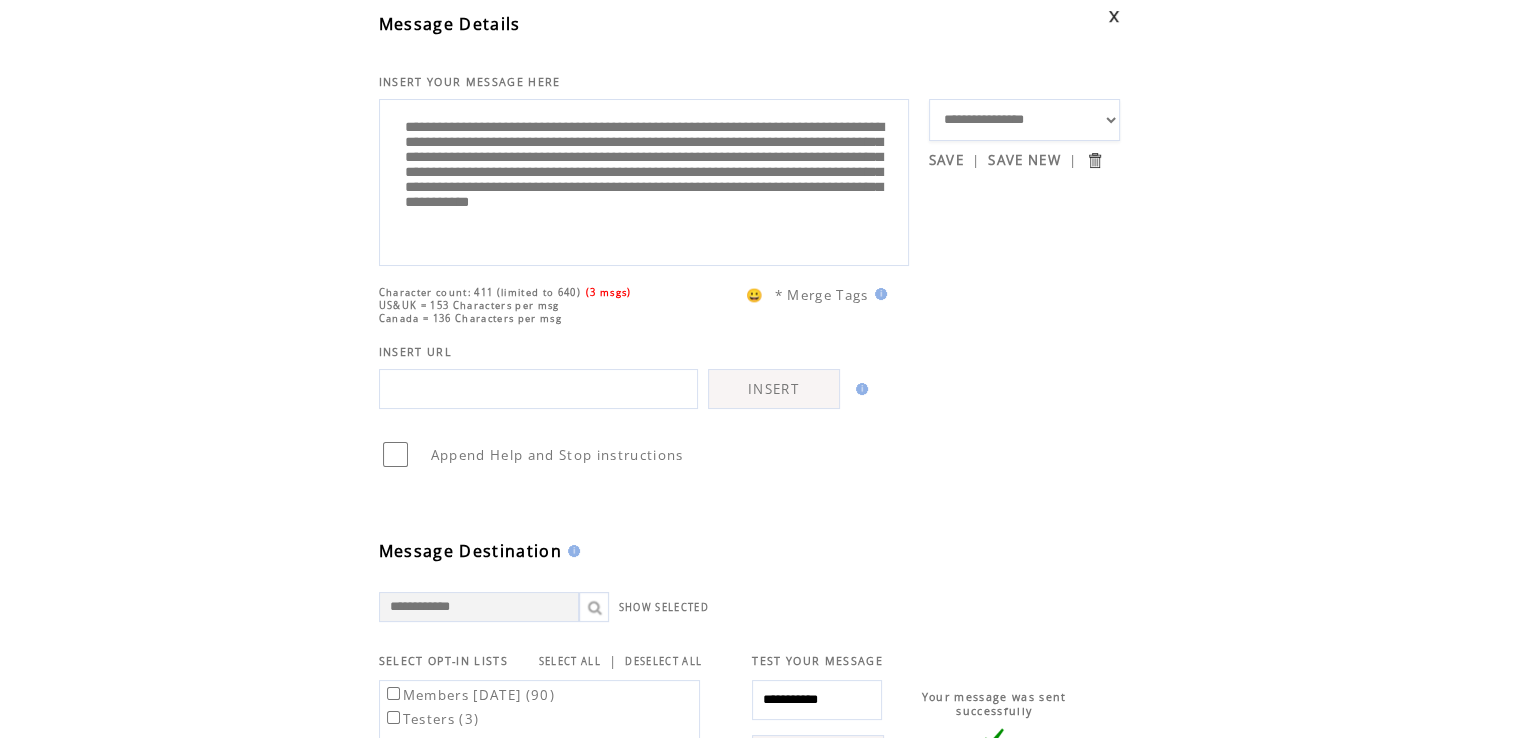 scroll, scrollTop: 14, scrollLeft: 0, axis: vertical 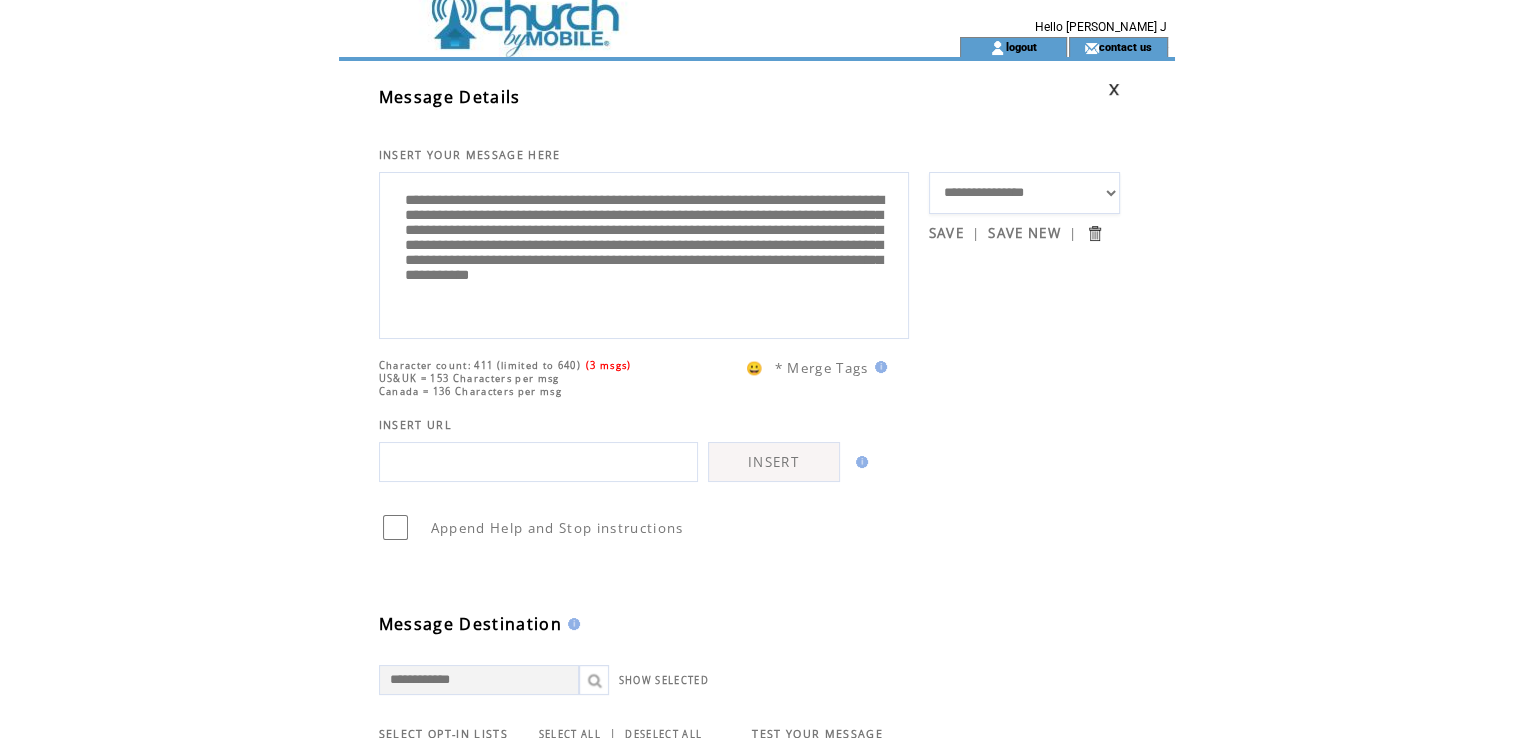click on "SAVE" at bounding box center (946, 233) 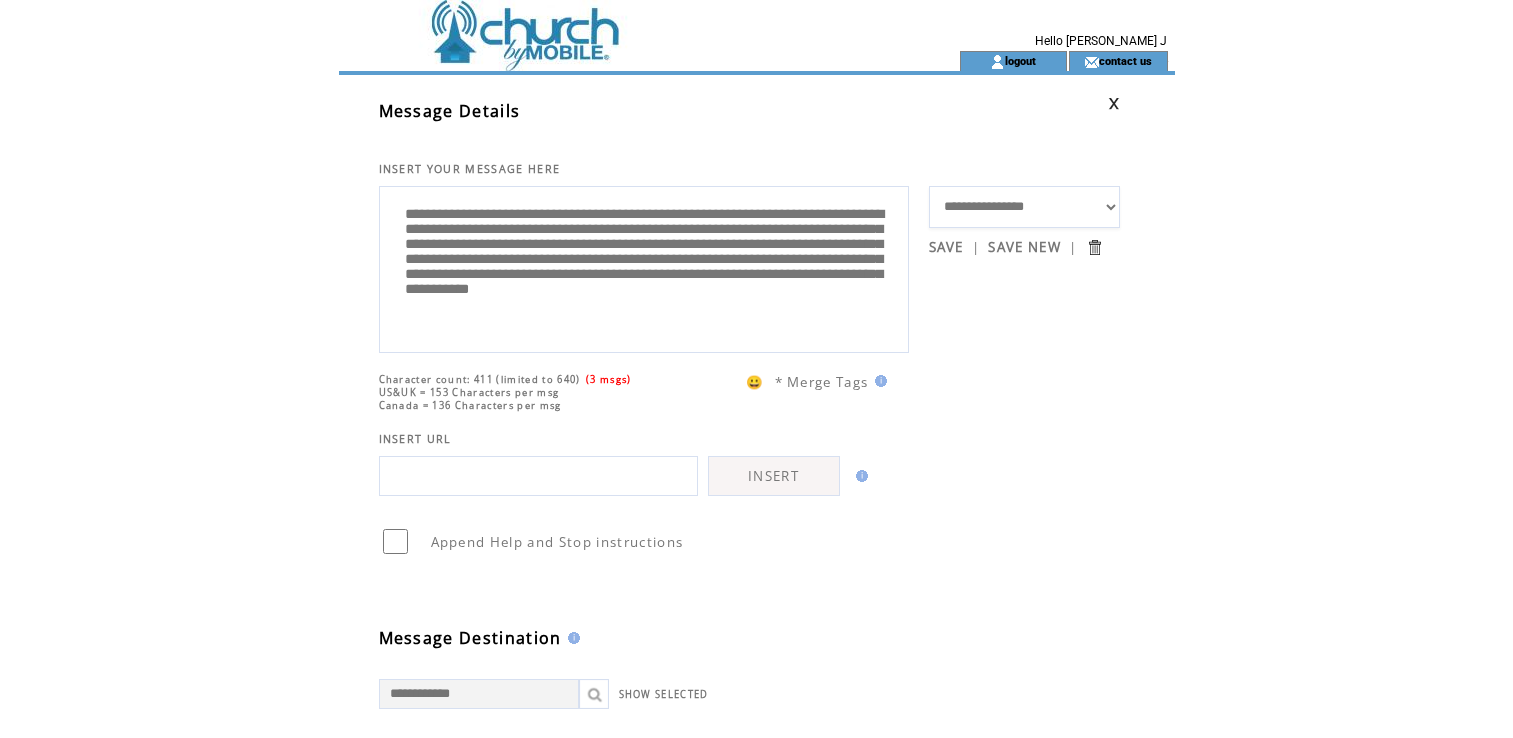 scroll, scrollTop: 0, scrollLeft: 0, axis: both 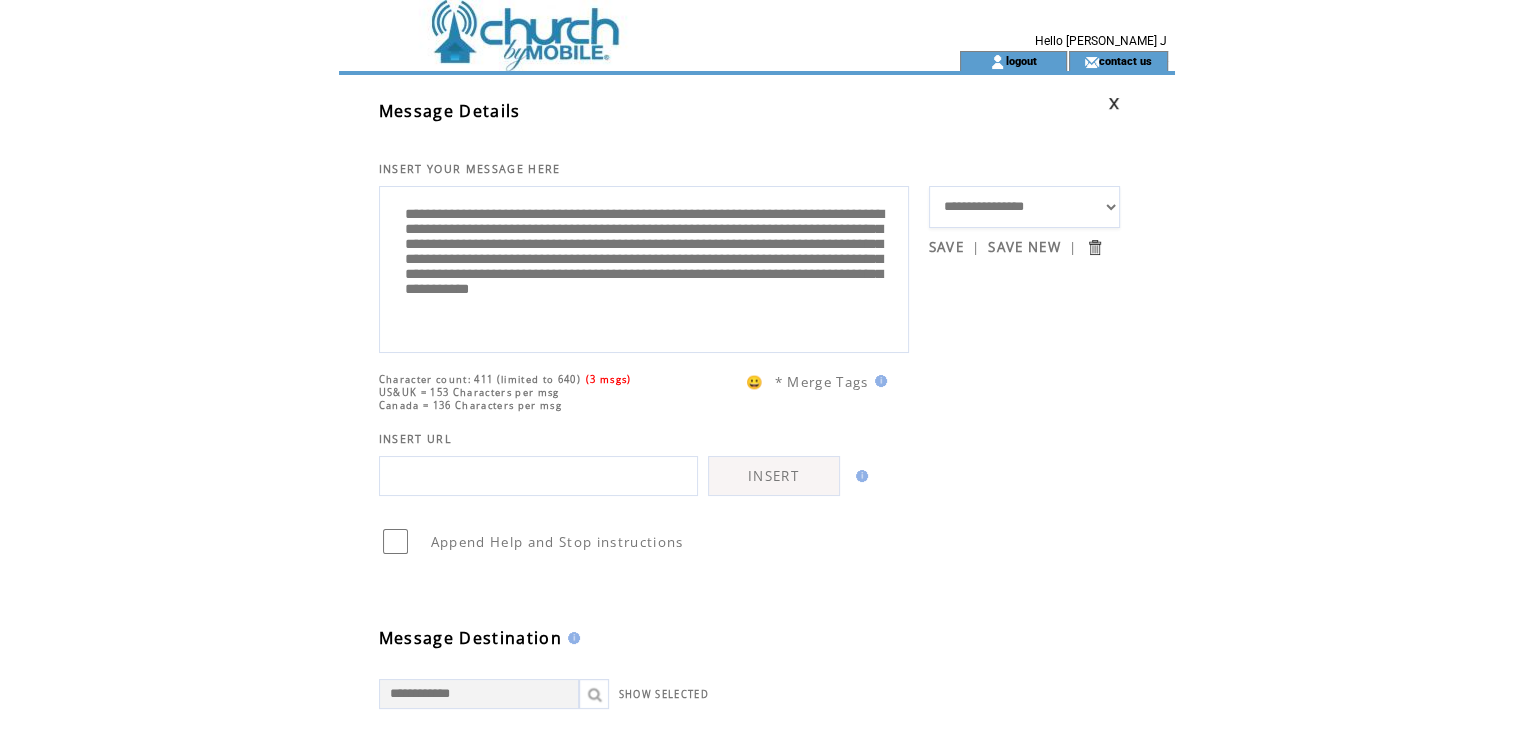 click at bounding box center (613, 25) 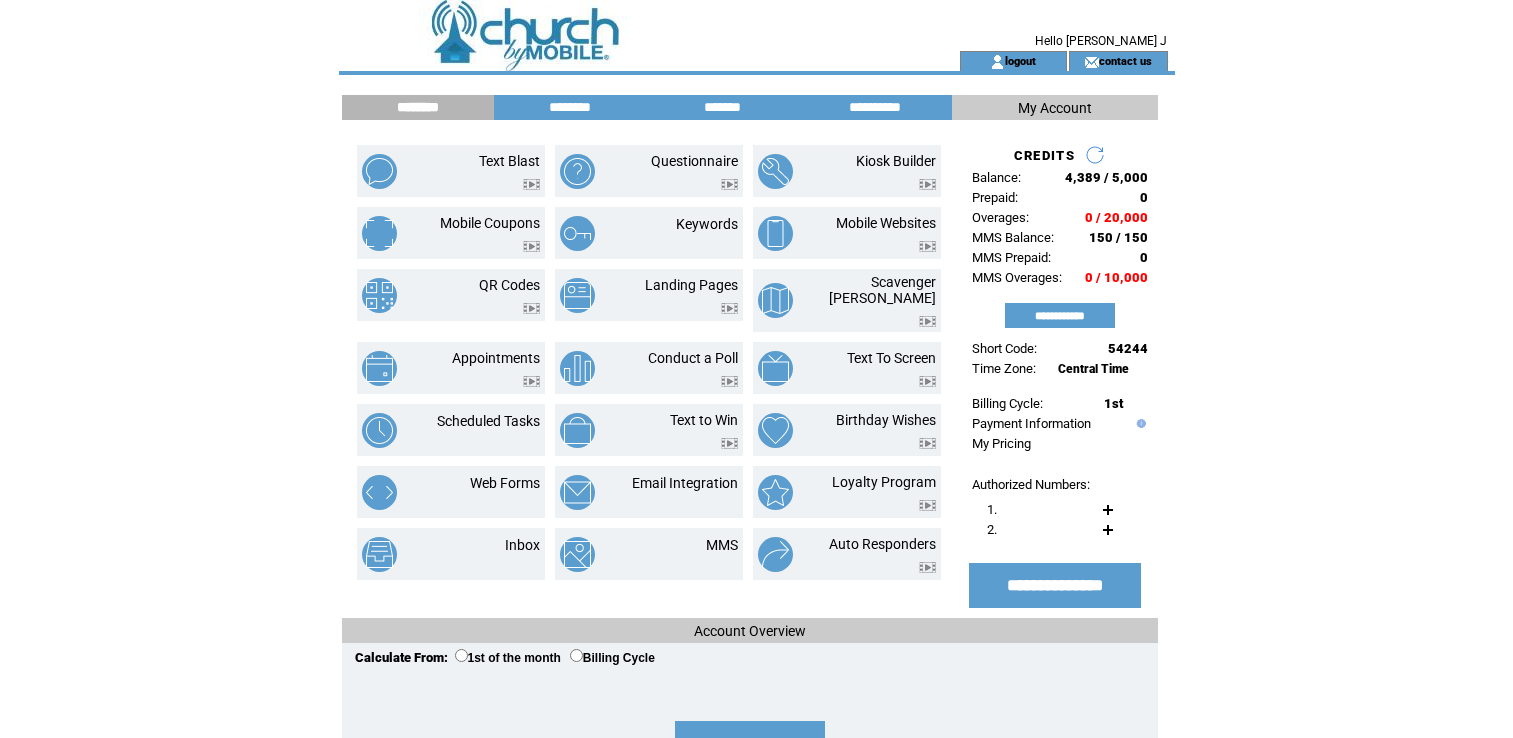 scroll, scrollTop: 0, scrollLeft: 0, axis: both 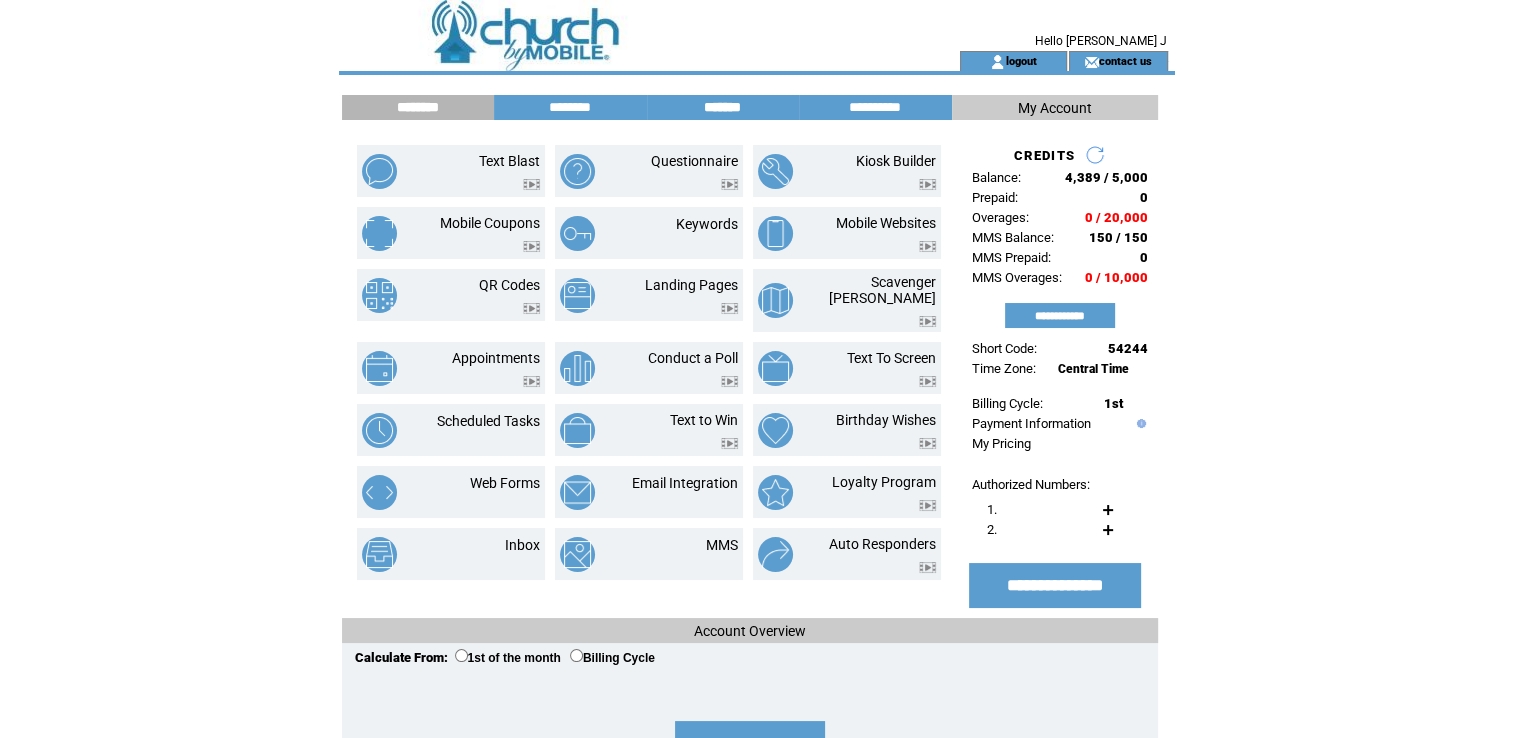 click on "*******" at bounding box center (723, 107) 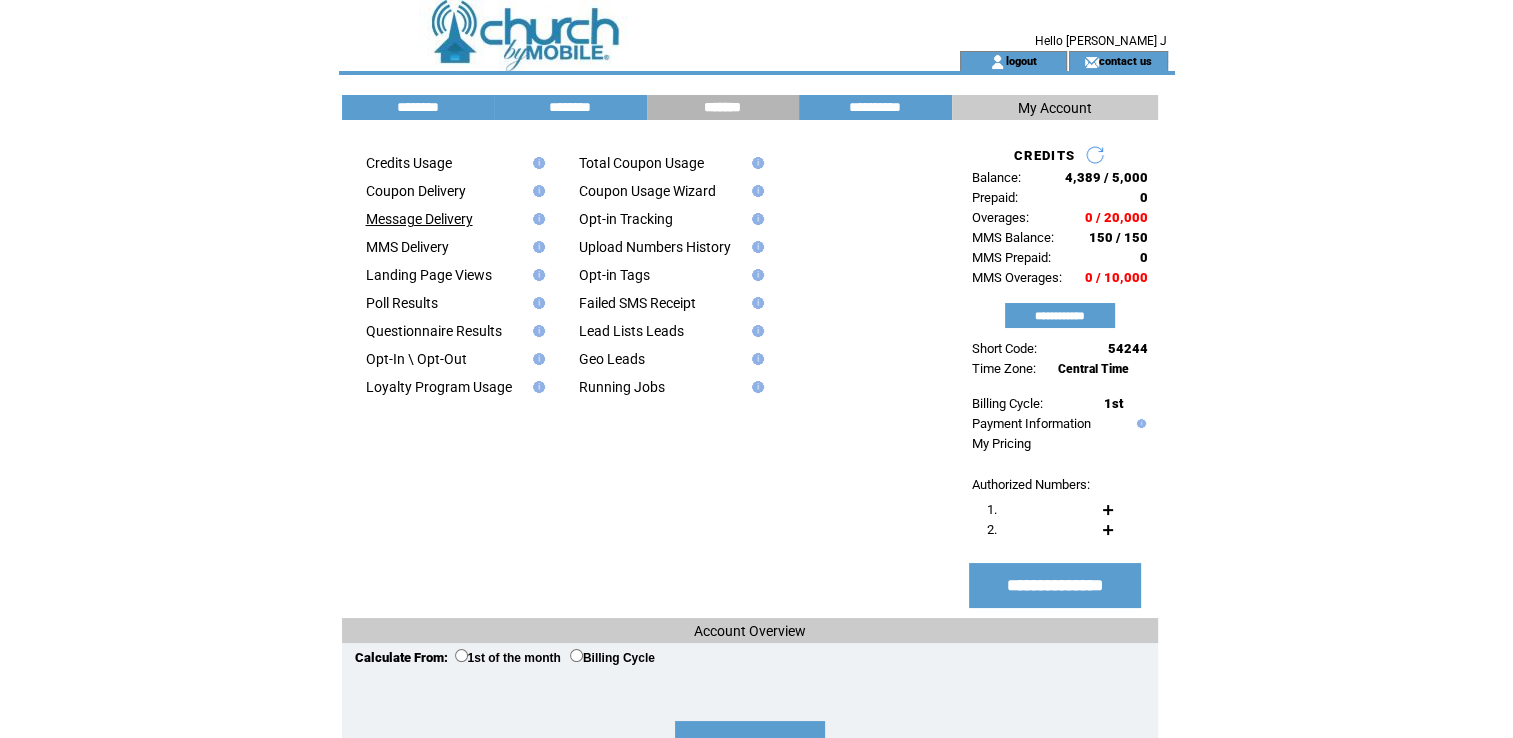 click on "Message Delivery" at bounding box center [419, 219] 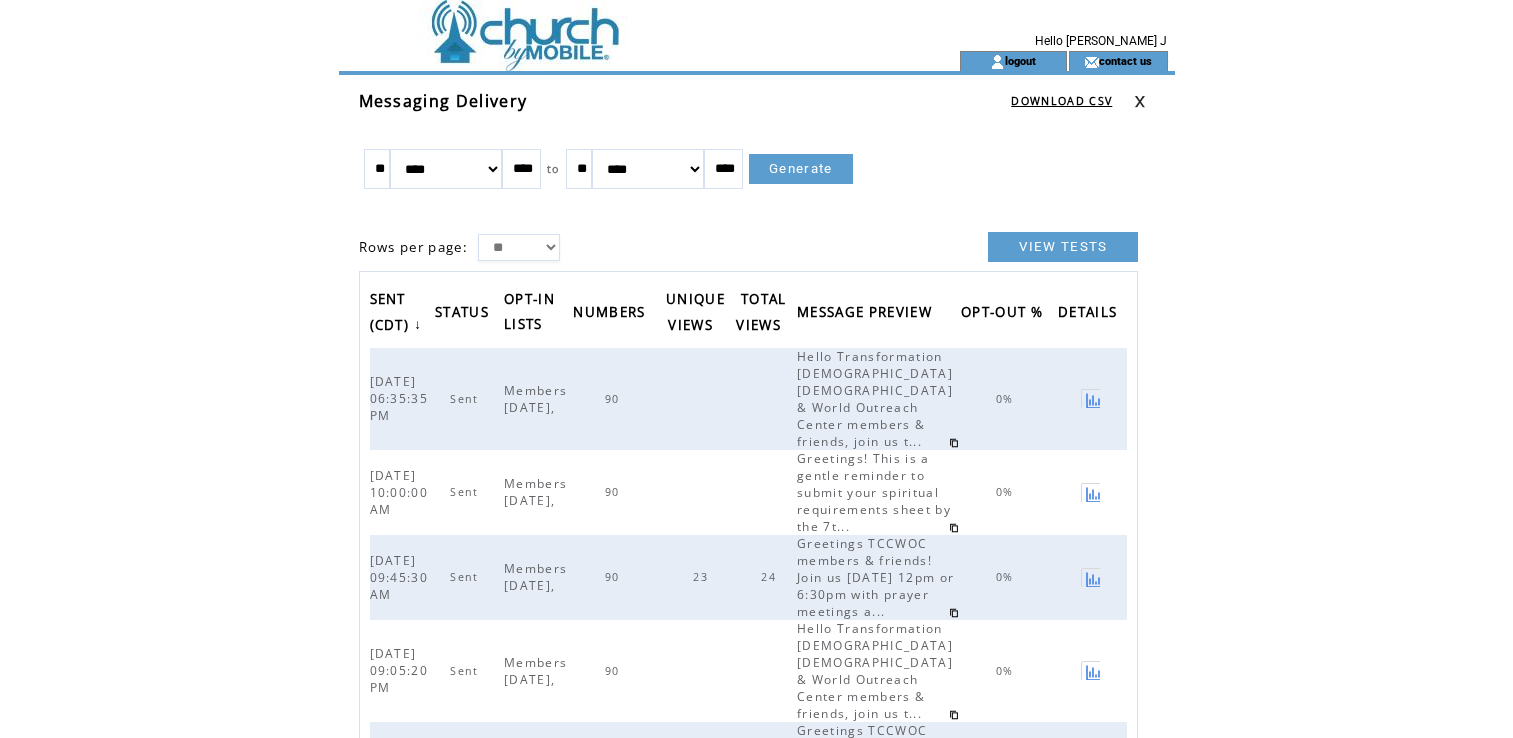 scroll, scrollTop: 0, scrollLeft: 0, axis: both 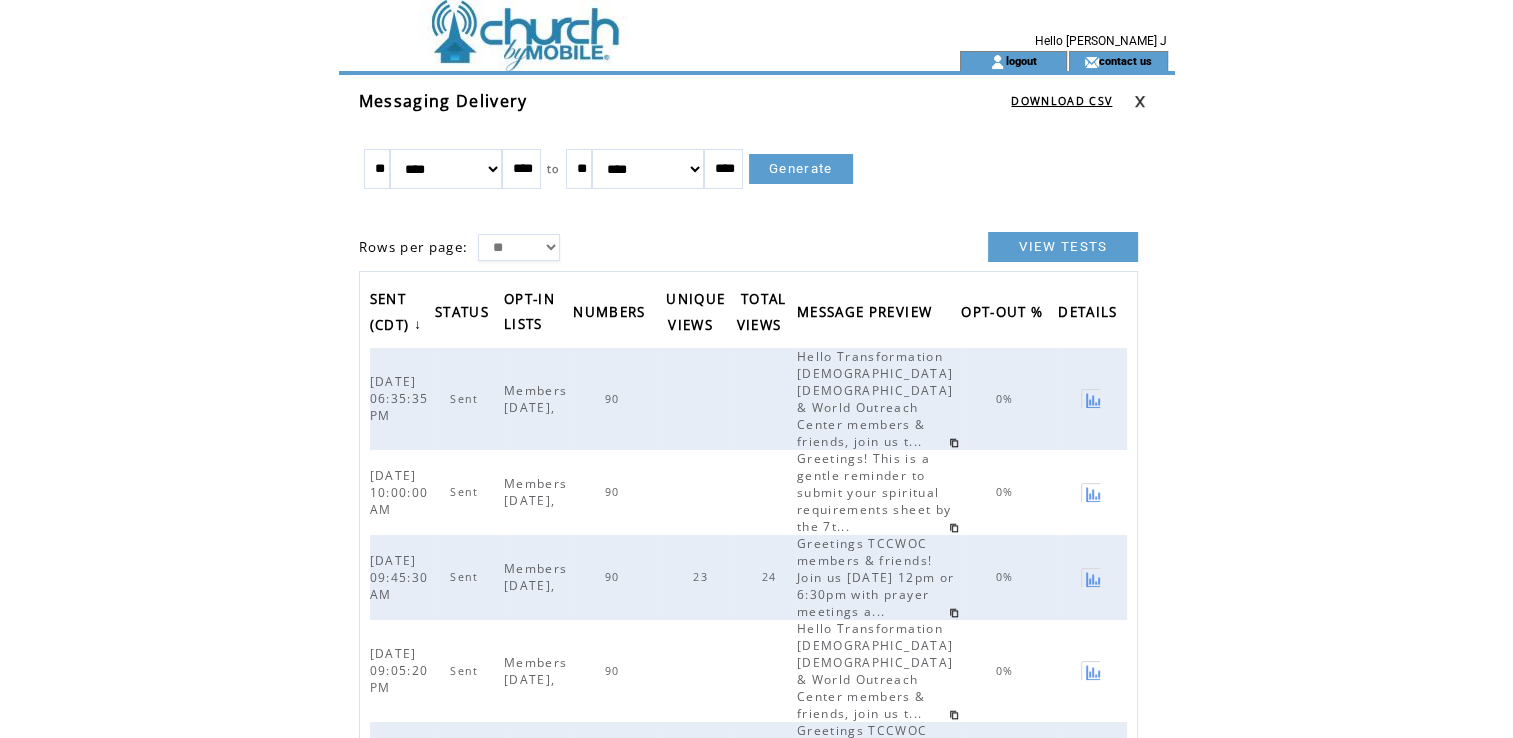 click at bounding box center (613, 25) 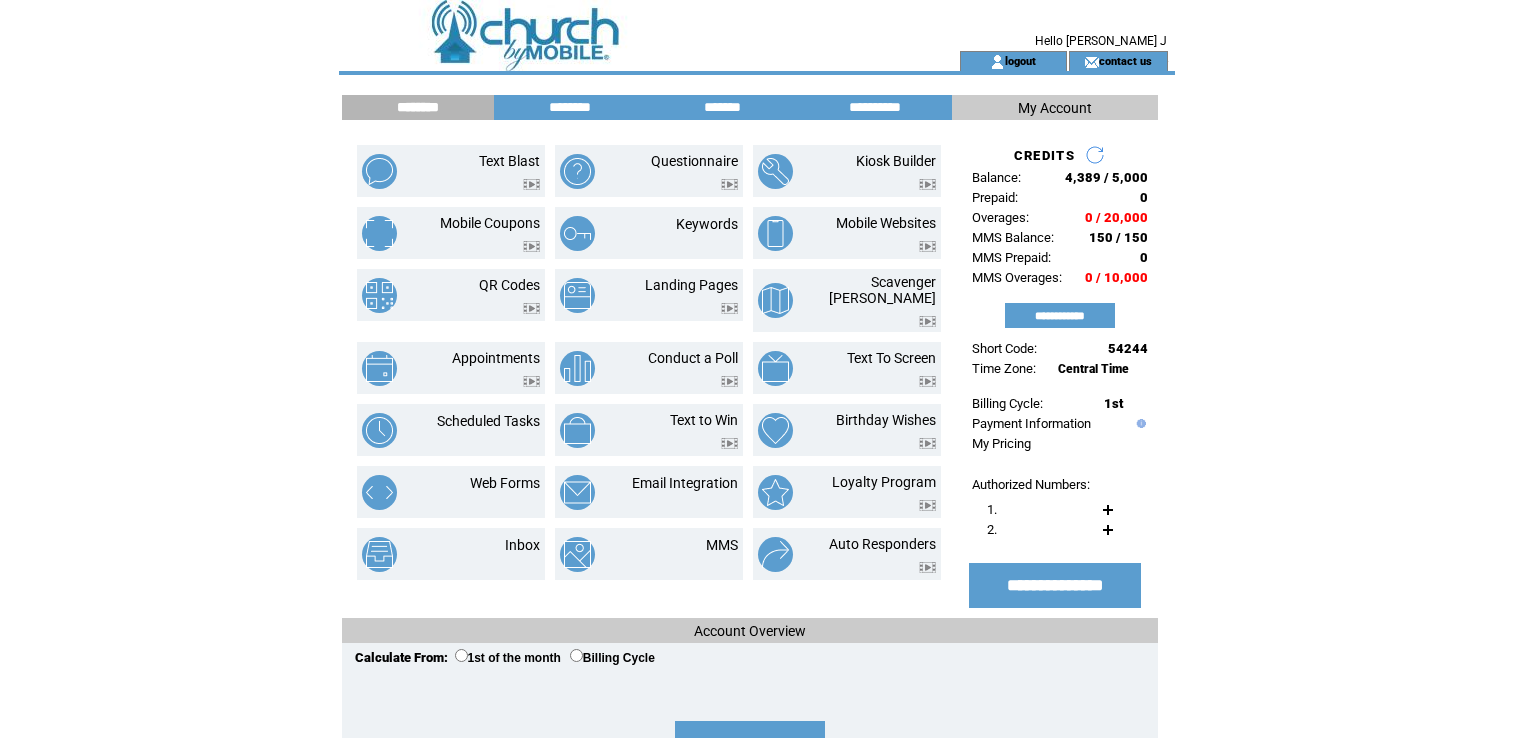 scroll, scrollTop: 0, scrollLeft: 0, axis: both 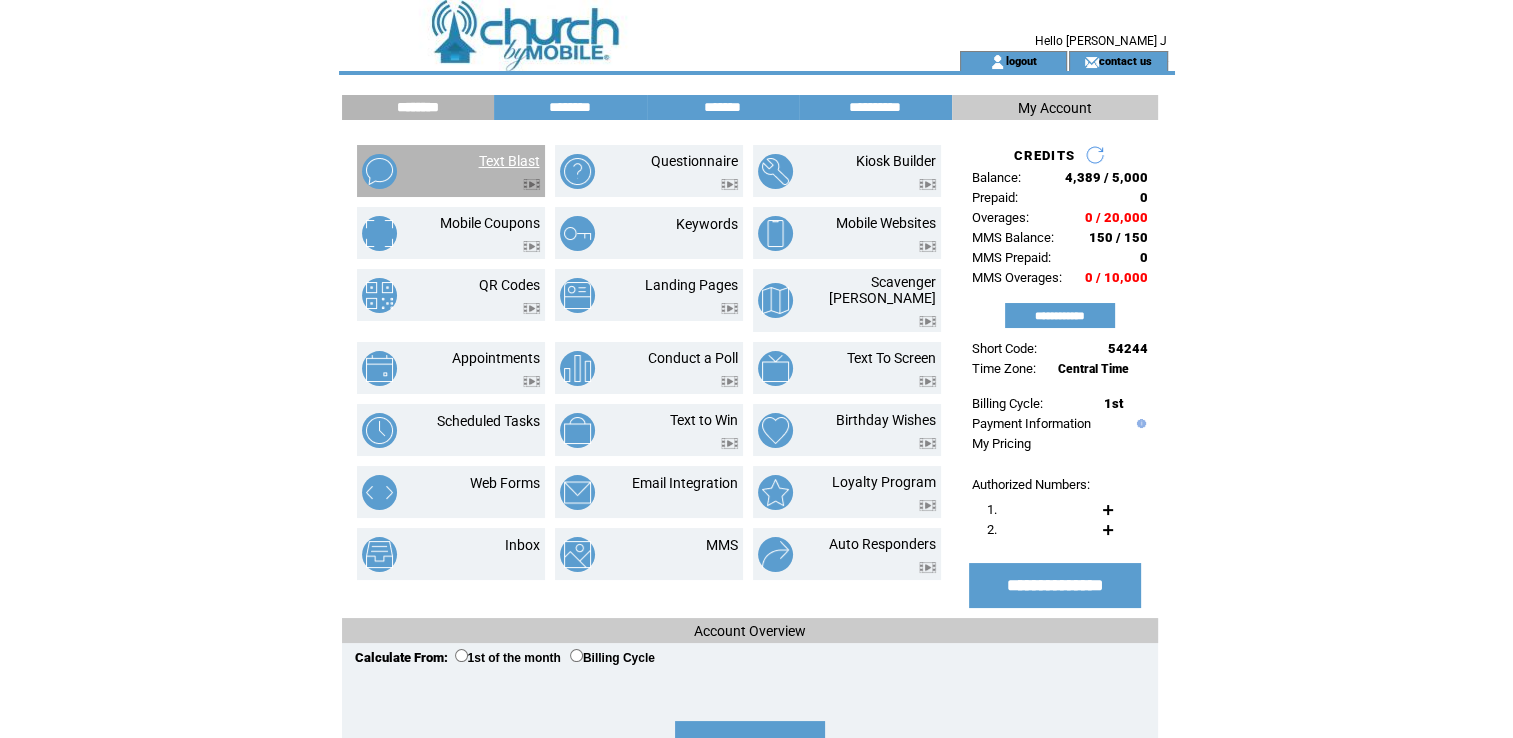 click on "Text Blast" at bounding box center (509, 161) 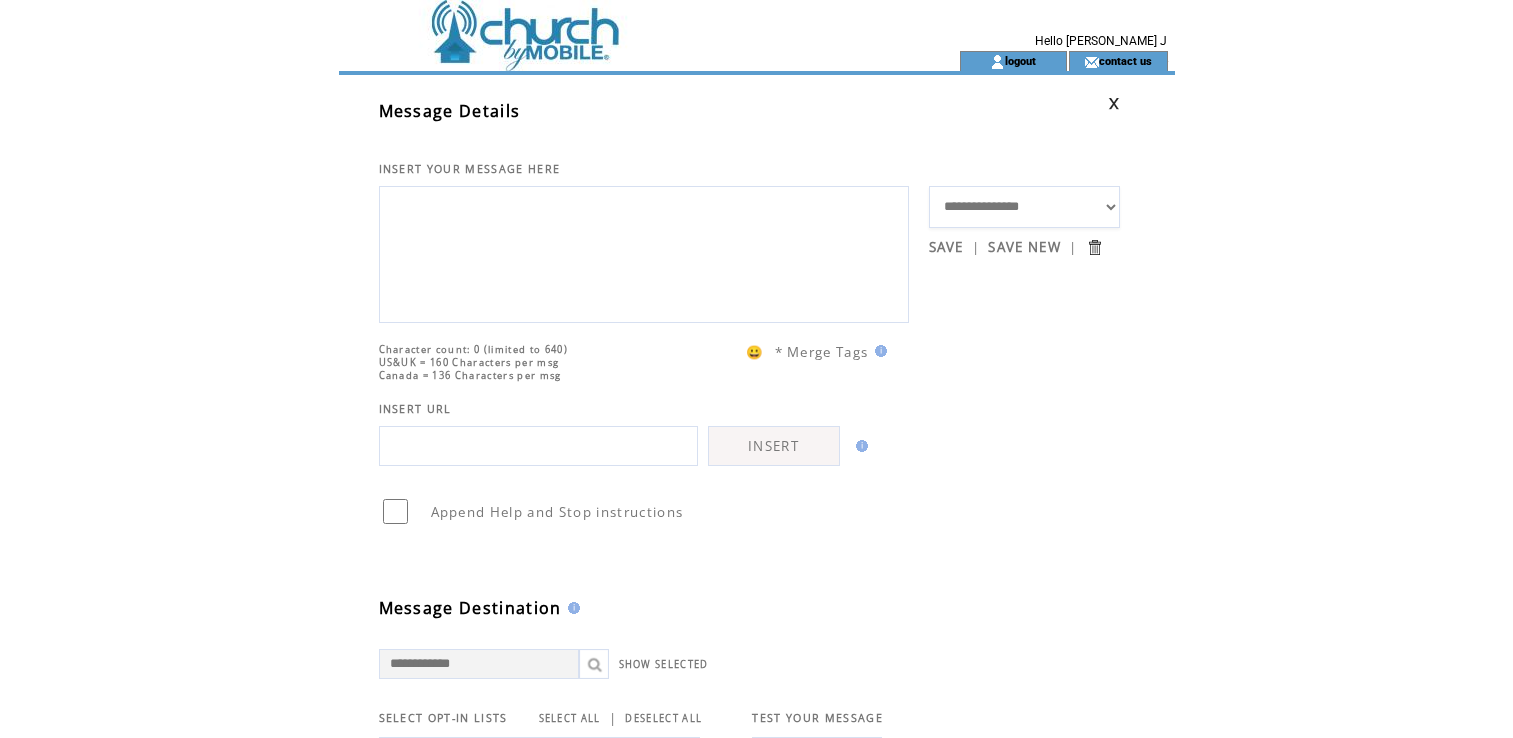 scroll, scrollTop: 0, scrollLeft: 0, axis: both 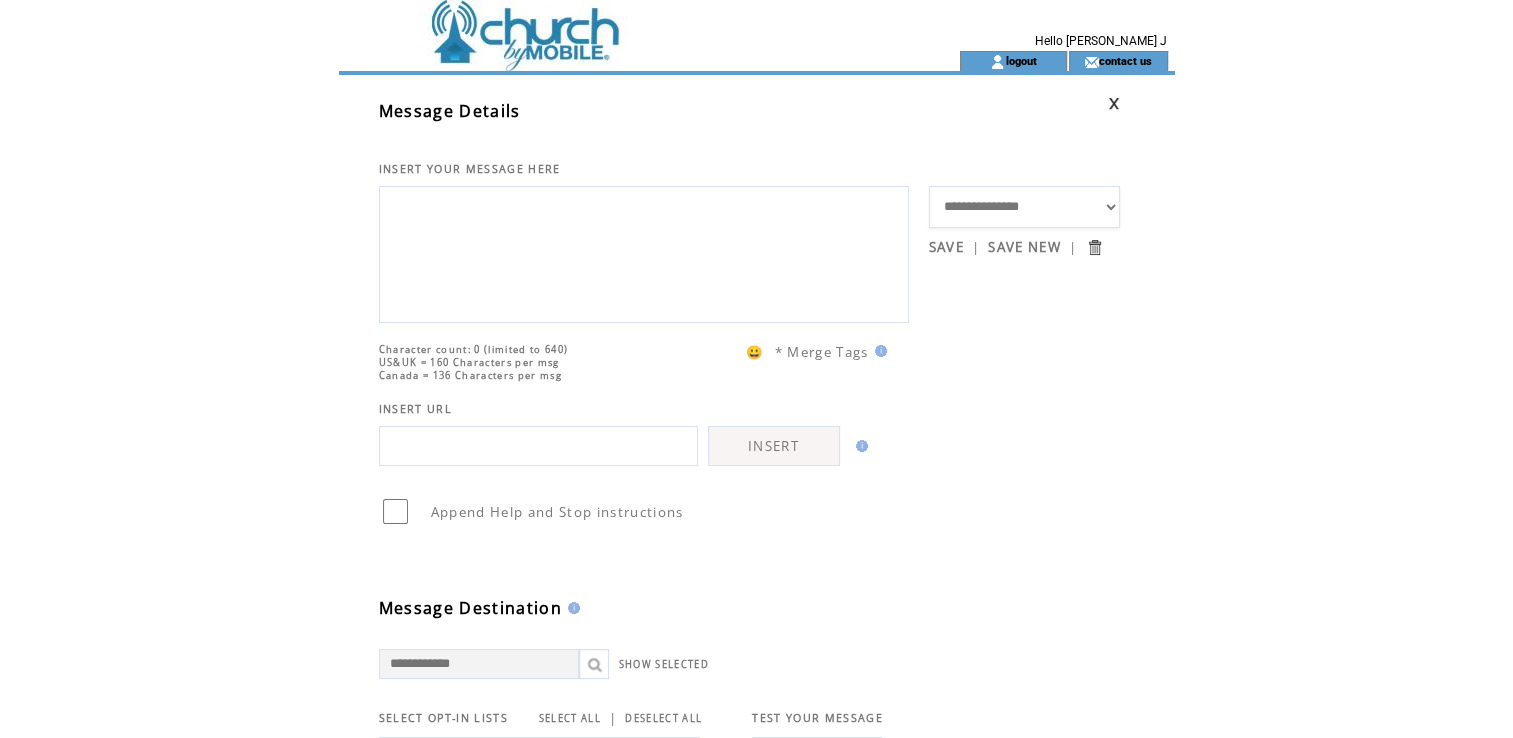 click on "**********" at bounding box center [1025, 207] 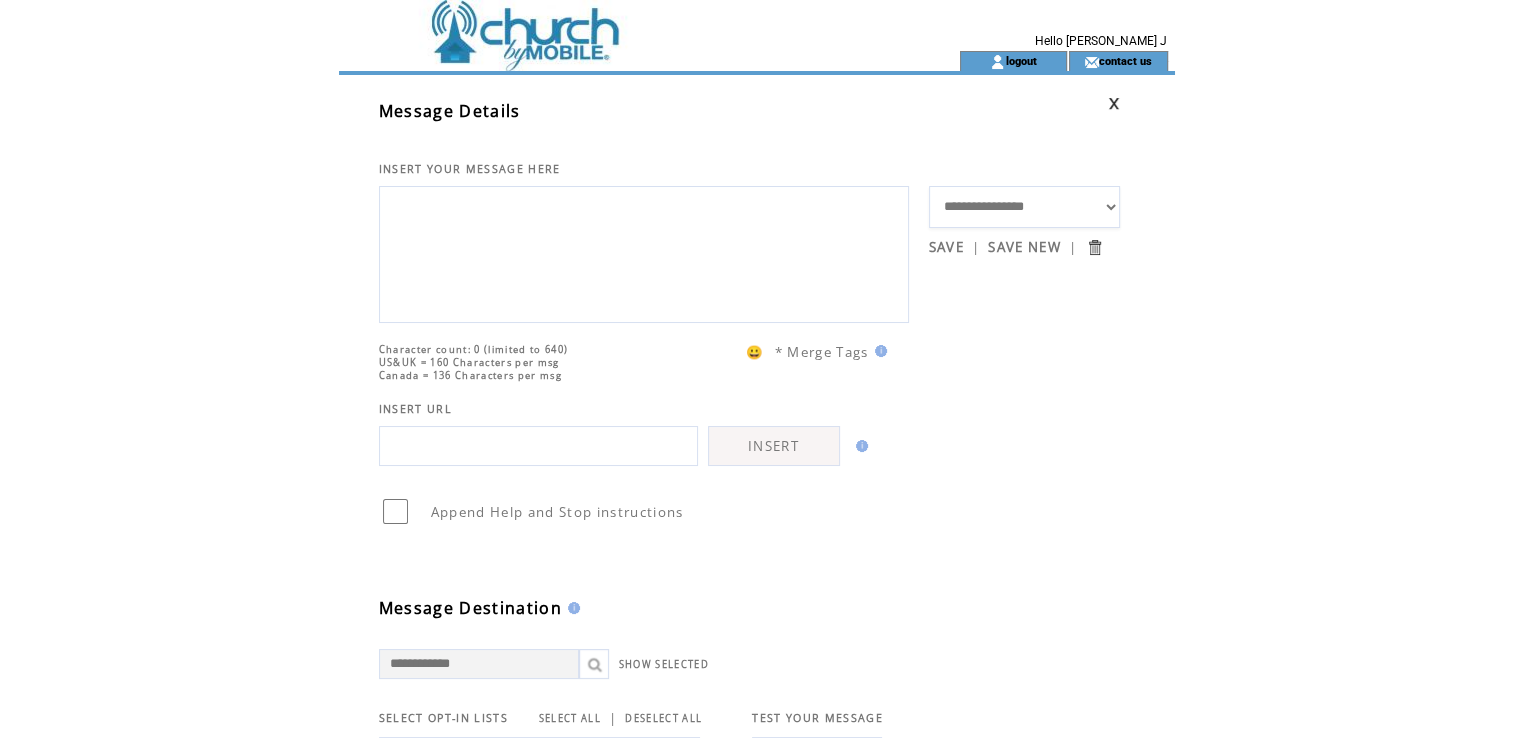 click on "**********" at bounding box center [1025, 207] 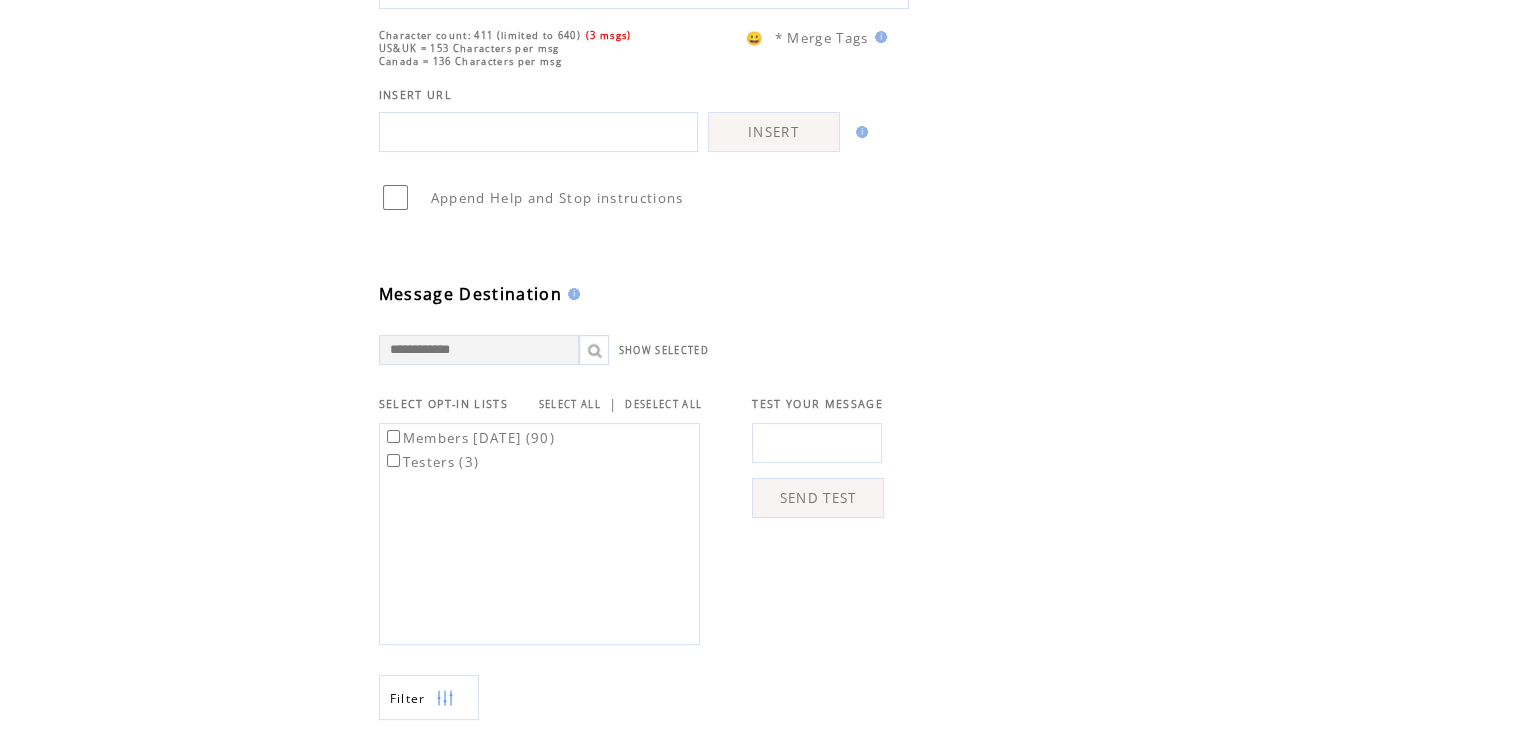 scroll, scrollTop: 363, scrollLeft: 0, axis: vertical 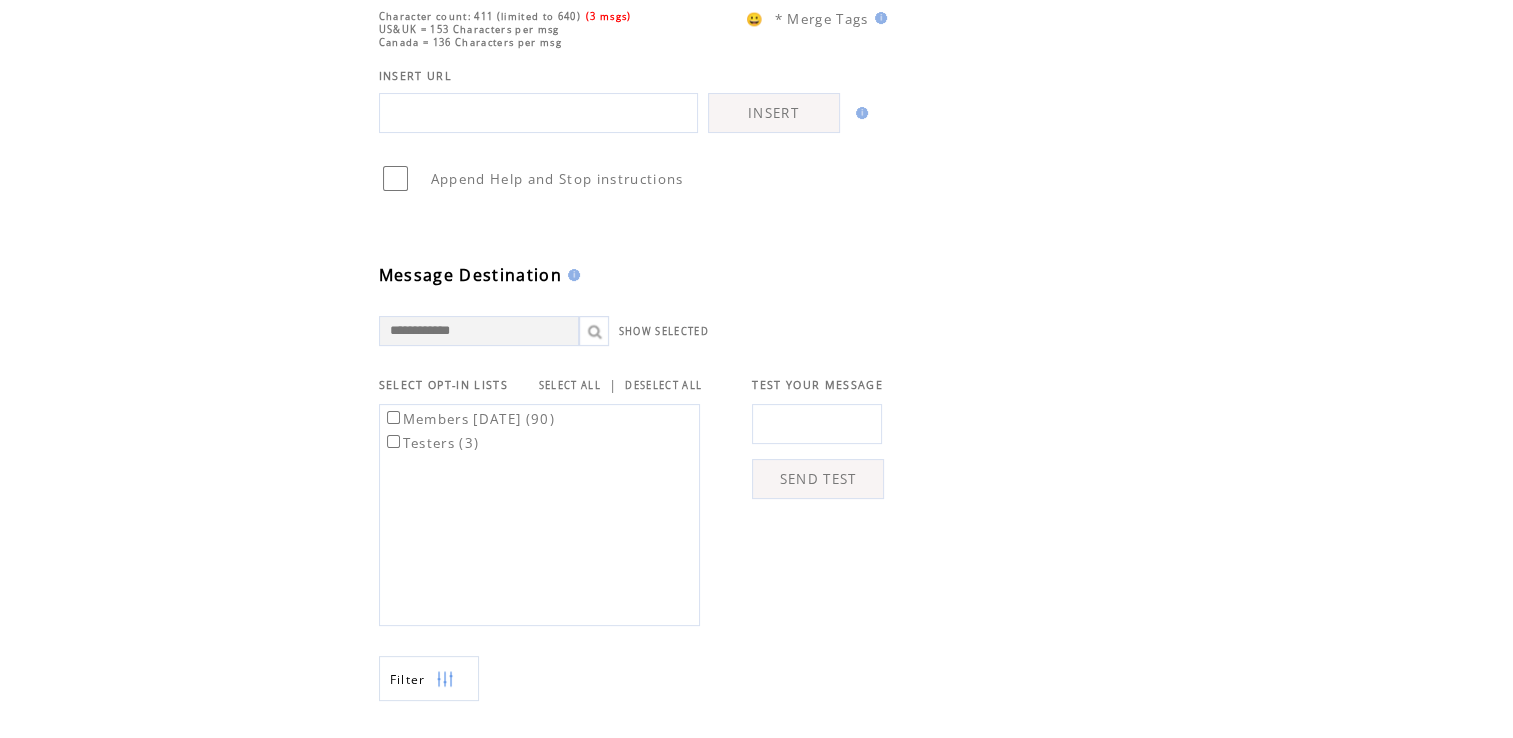 click on "Members 4Apr2025 (90)" at bounding box center (469, 419) 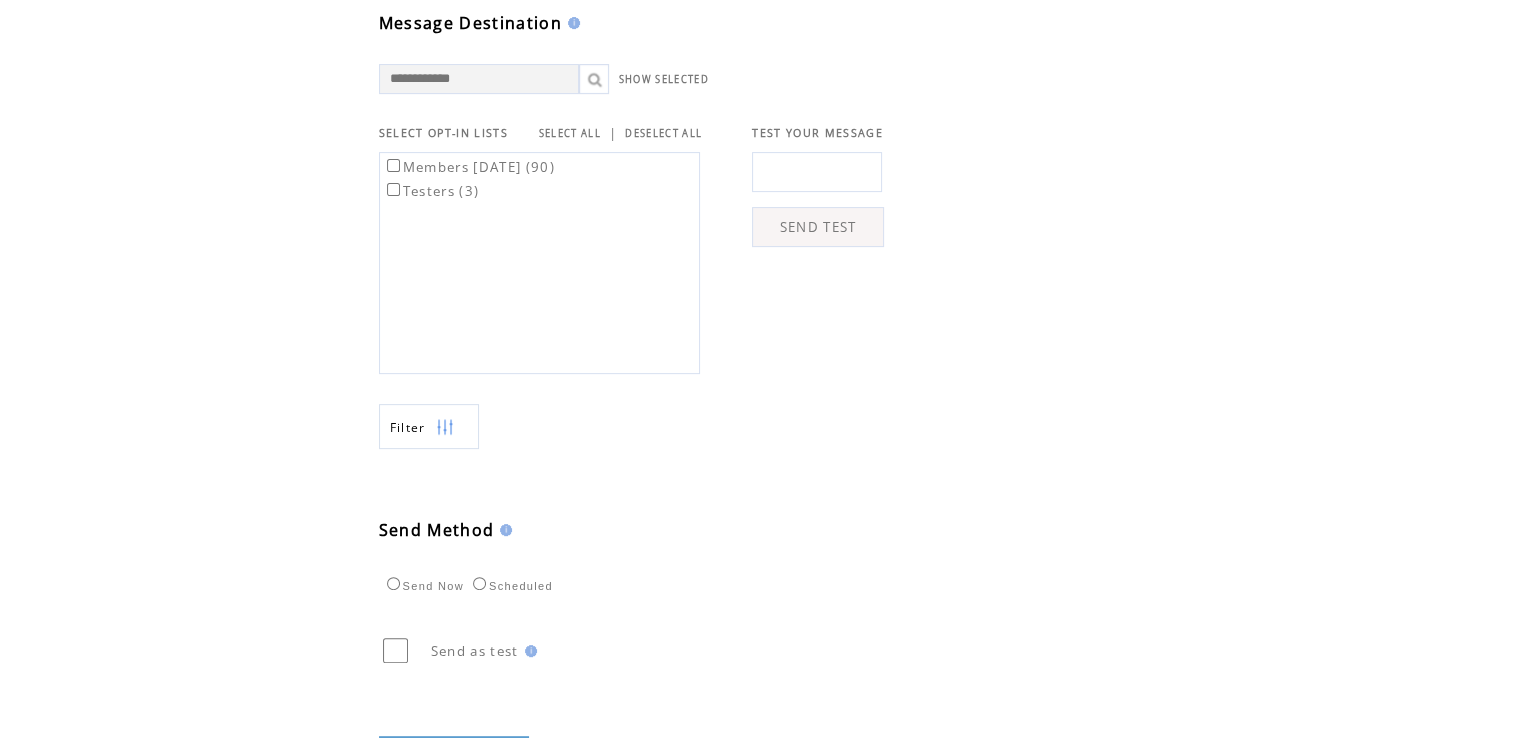 scroll, scrollTop: 698, scrollLeft: 0, axis: vertical 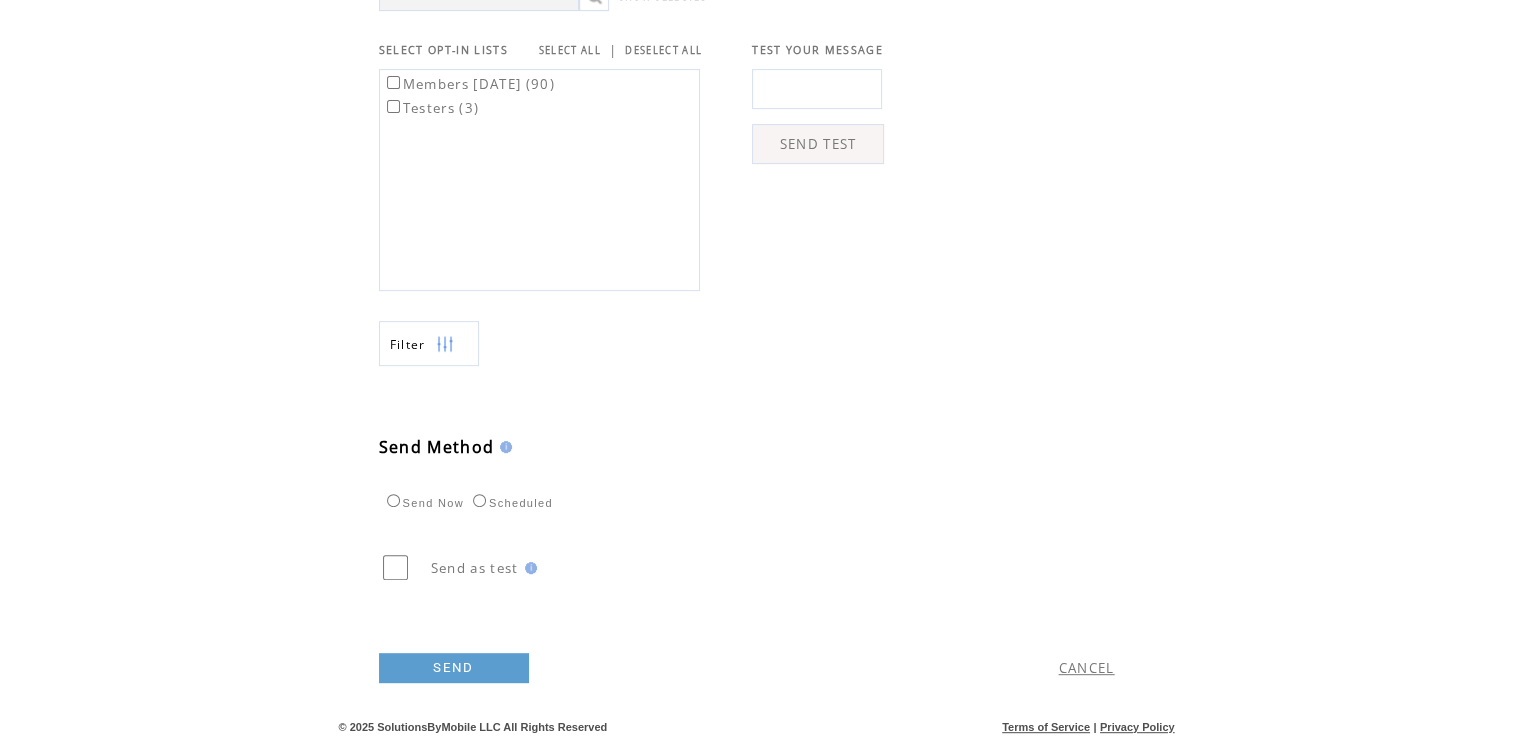 click on "SEND" at bounding box center (454, 668) 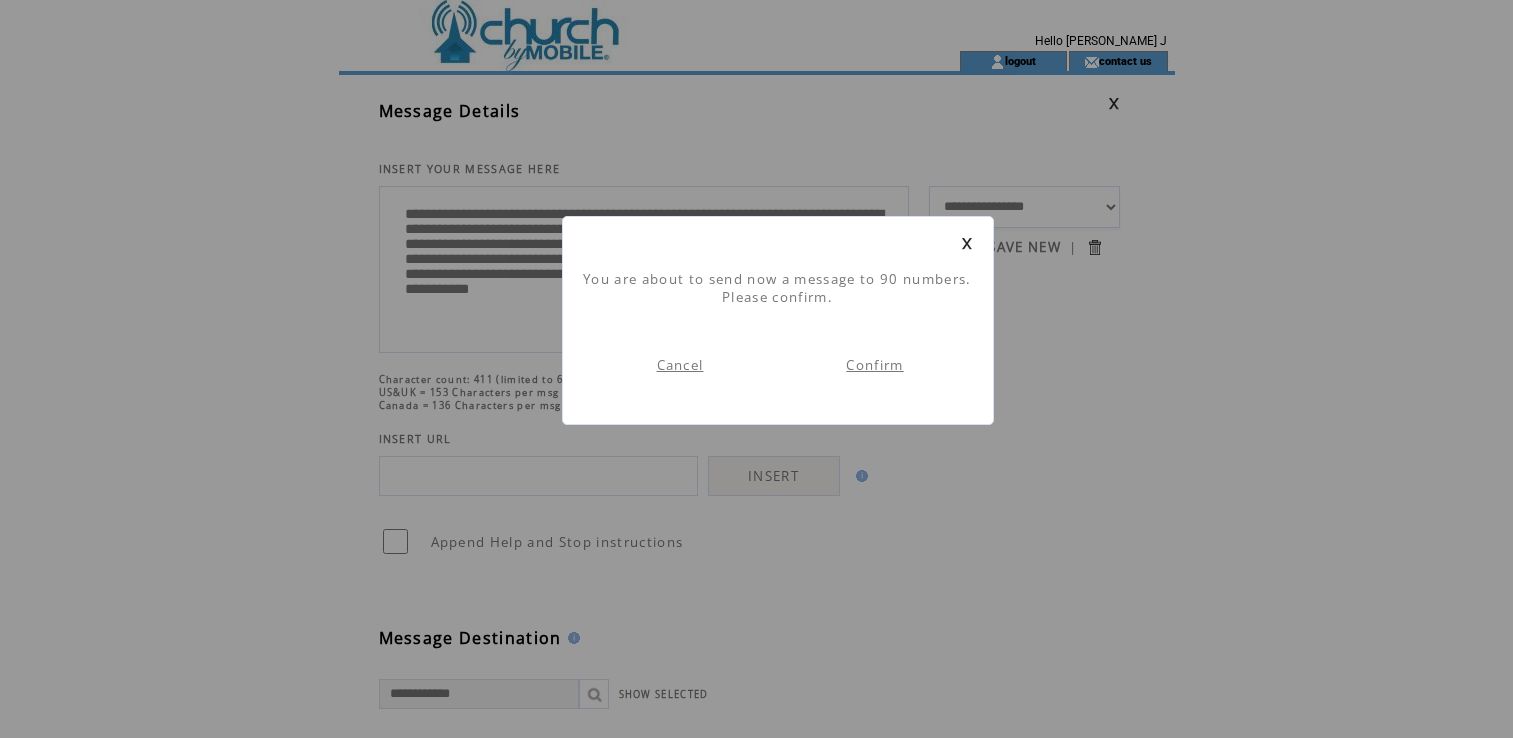 scroll, scrollTop: 0, scrollLeft: 0, axis: both 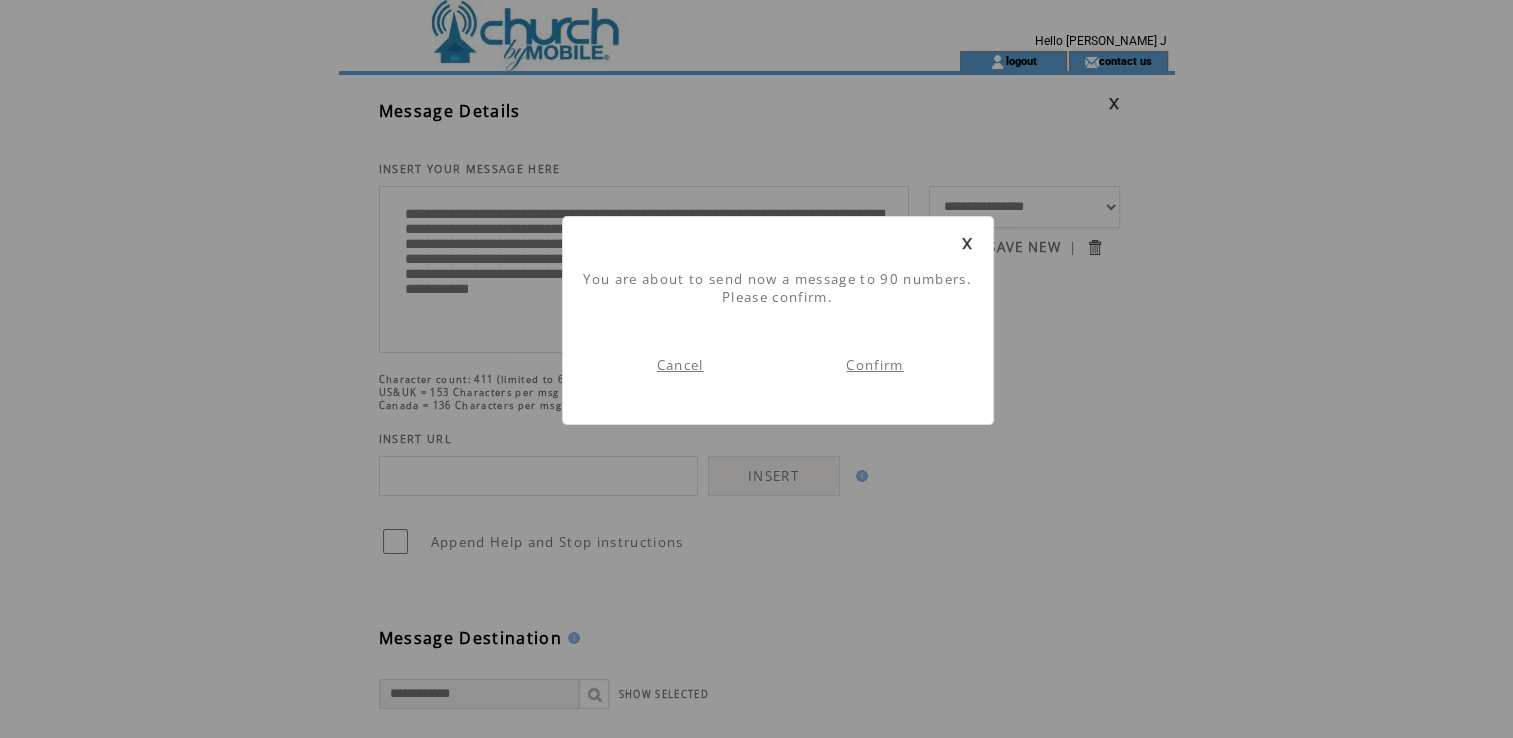 click on "Confirm" at bounding box center [874, 365] 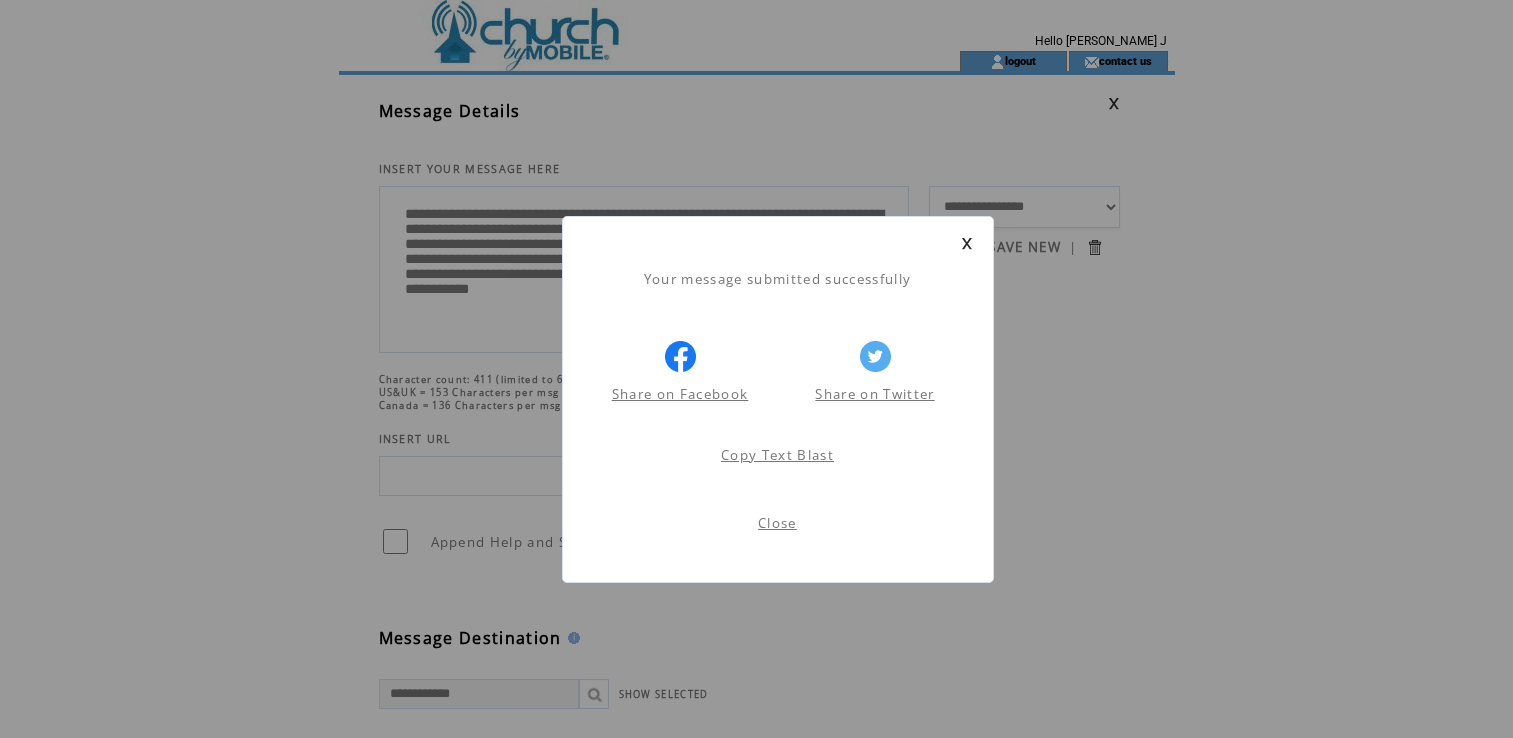 scroll, scrollTop: 0, scrollLeft: 0, axis: both 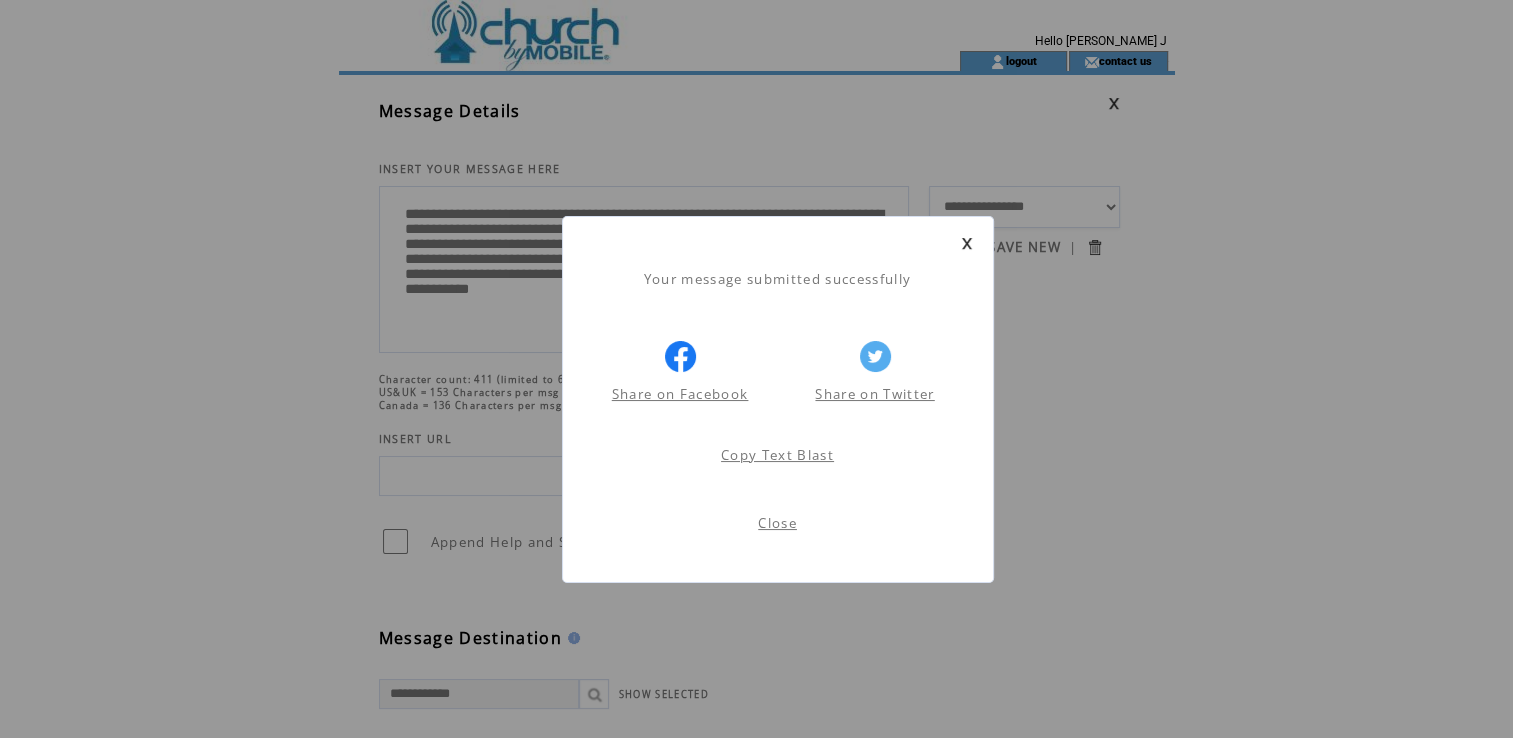 click on "Close" at bounding box center [777, 523] 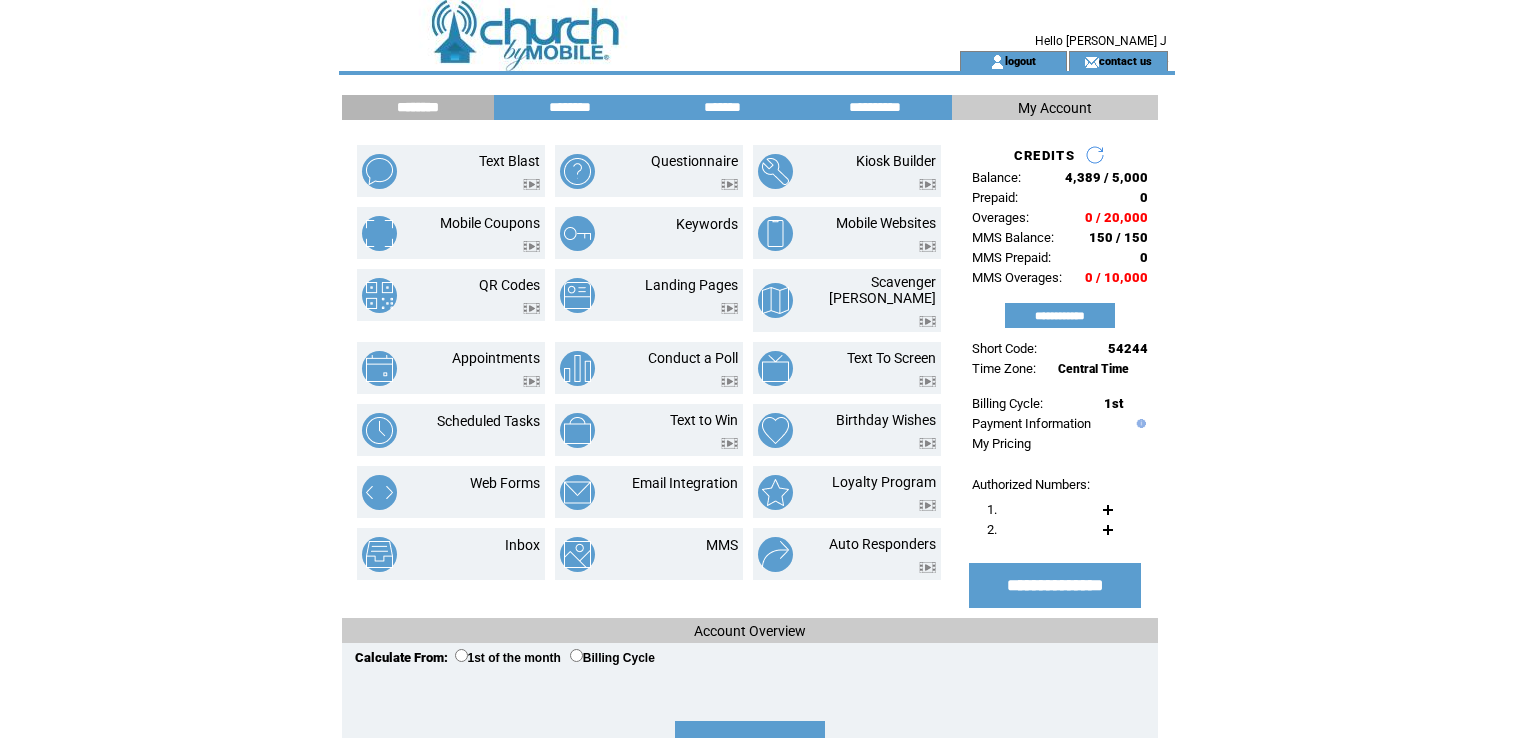 scroll, scrollTop: 0, scrollLeft: 0, axis: both 